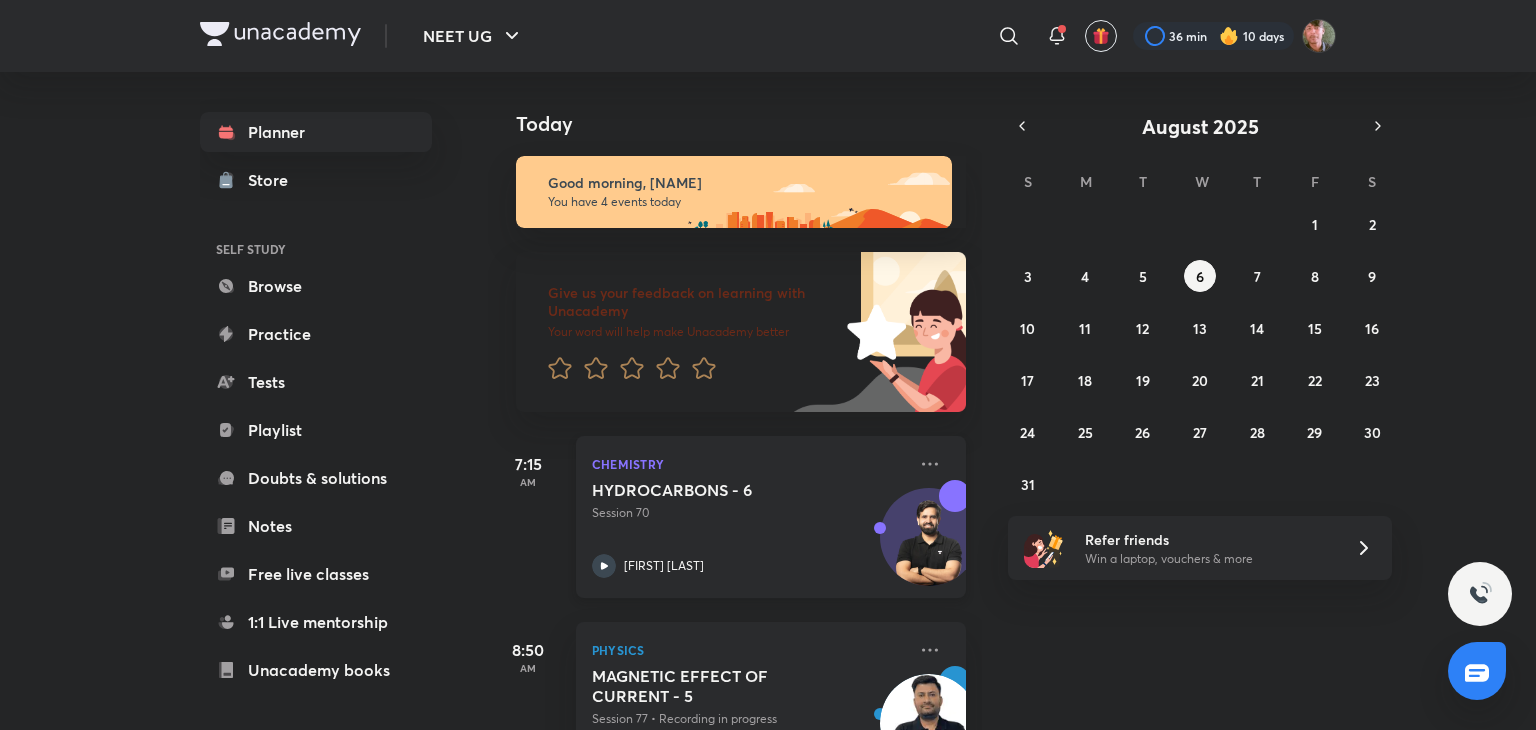 scroll, scrollTop: 0, scrollLeft: 0, axis: both 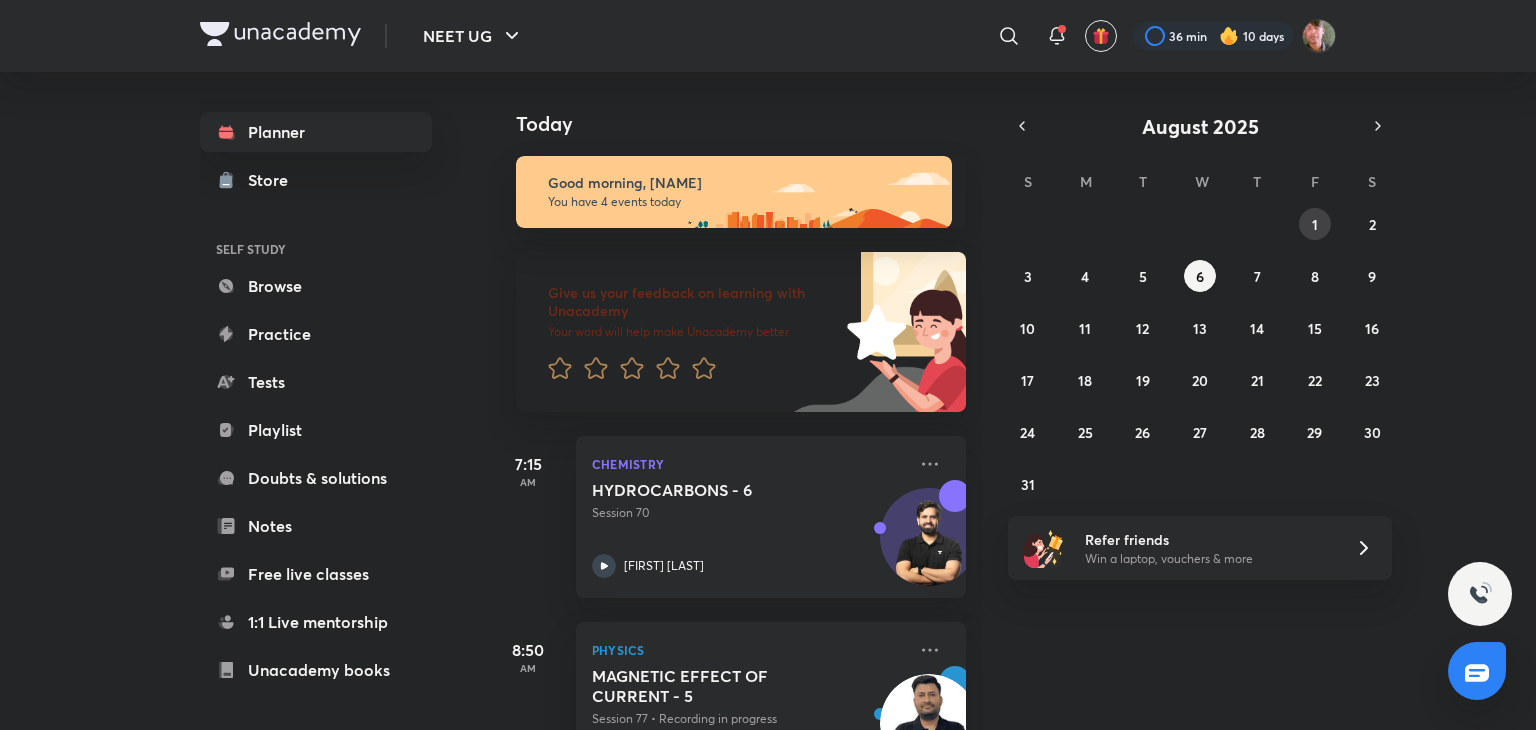click on "1" at bounding box center [1315, 224] 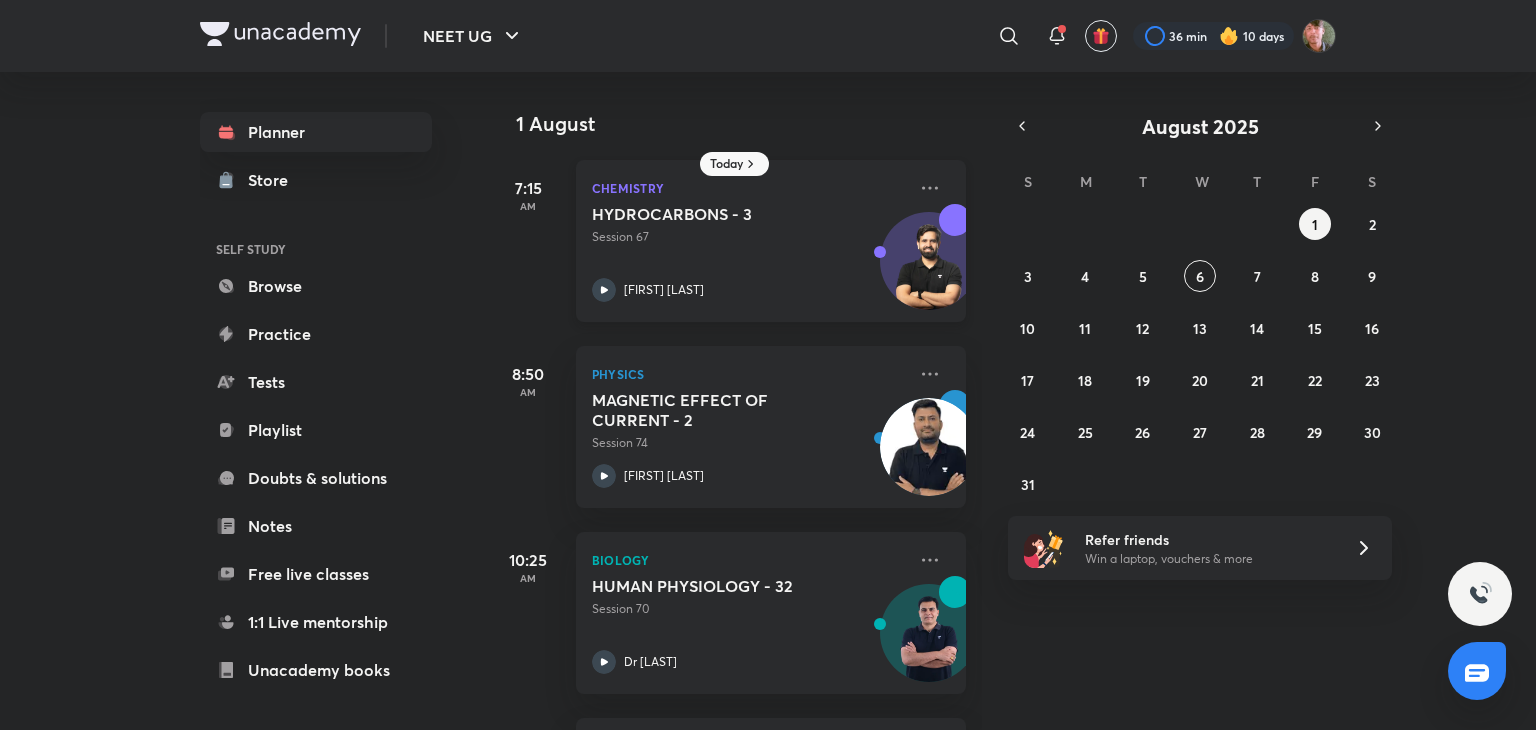click 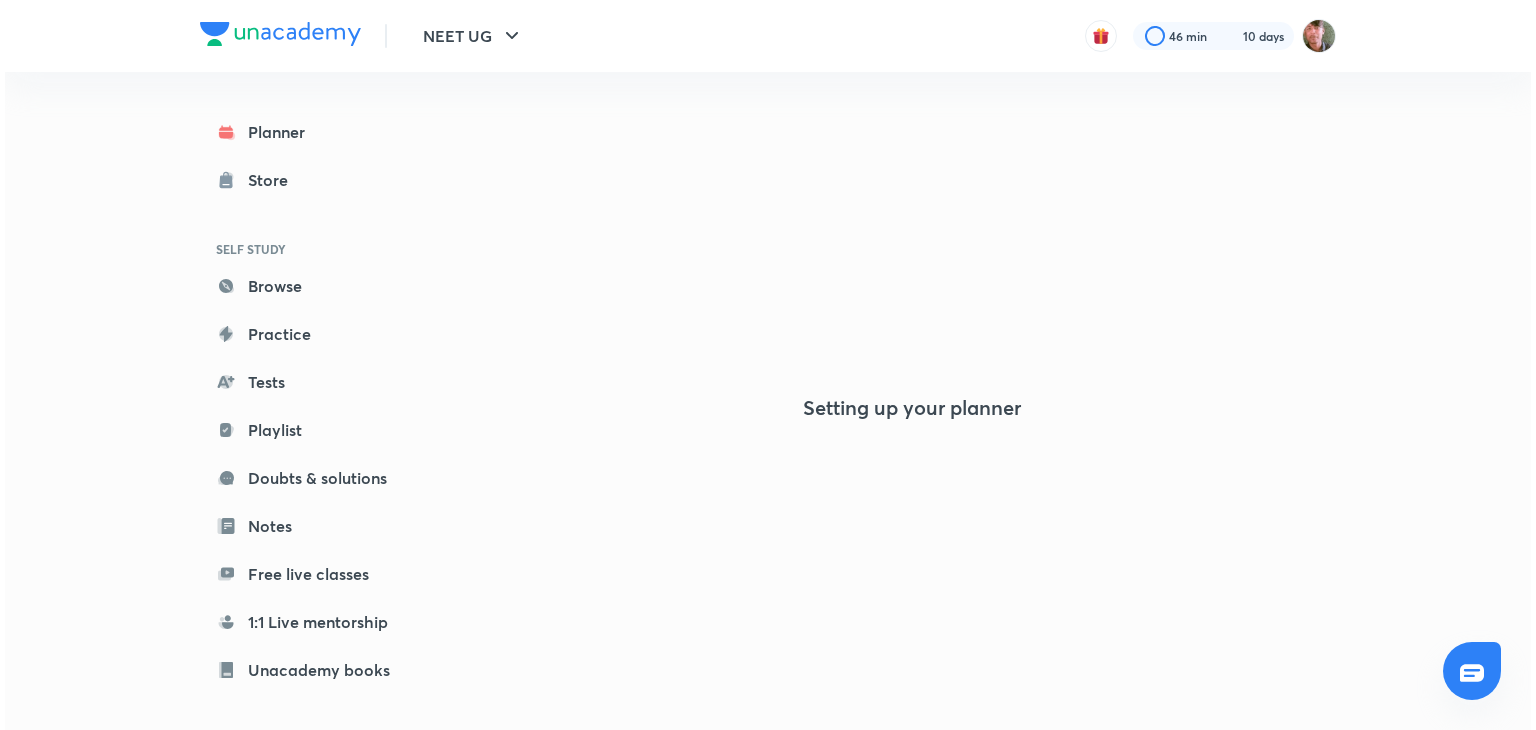 scroll, scrollTop: 0, scrollLeft: 0, axis: both 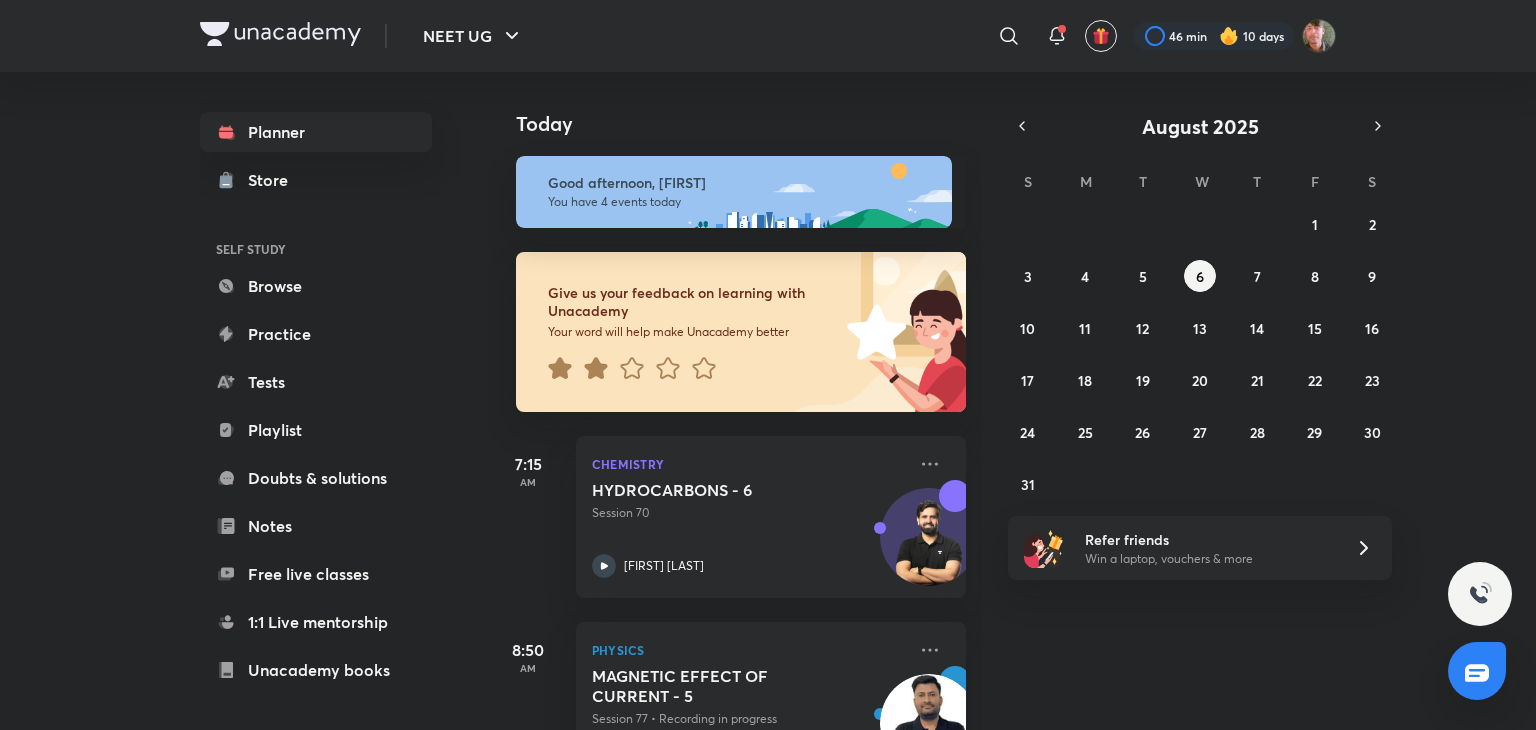 click on "Planner Store SELF STUDY Browse Practice Tests Playlist Doubts & solutions Notes Free live classes 1:1 Live mentorship Unacademy books ME Enrollments Saved" at bounding box center [316, 478] 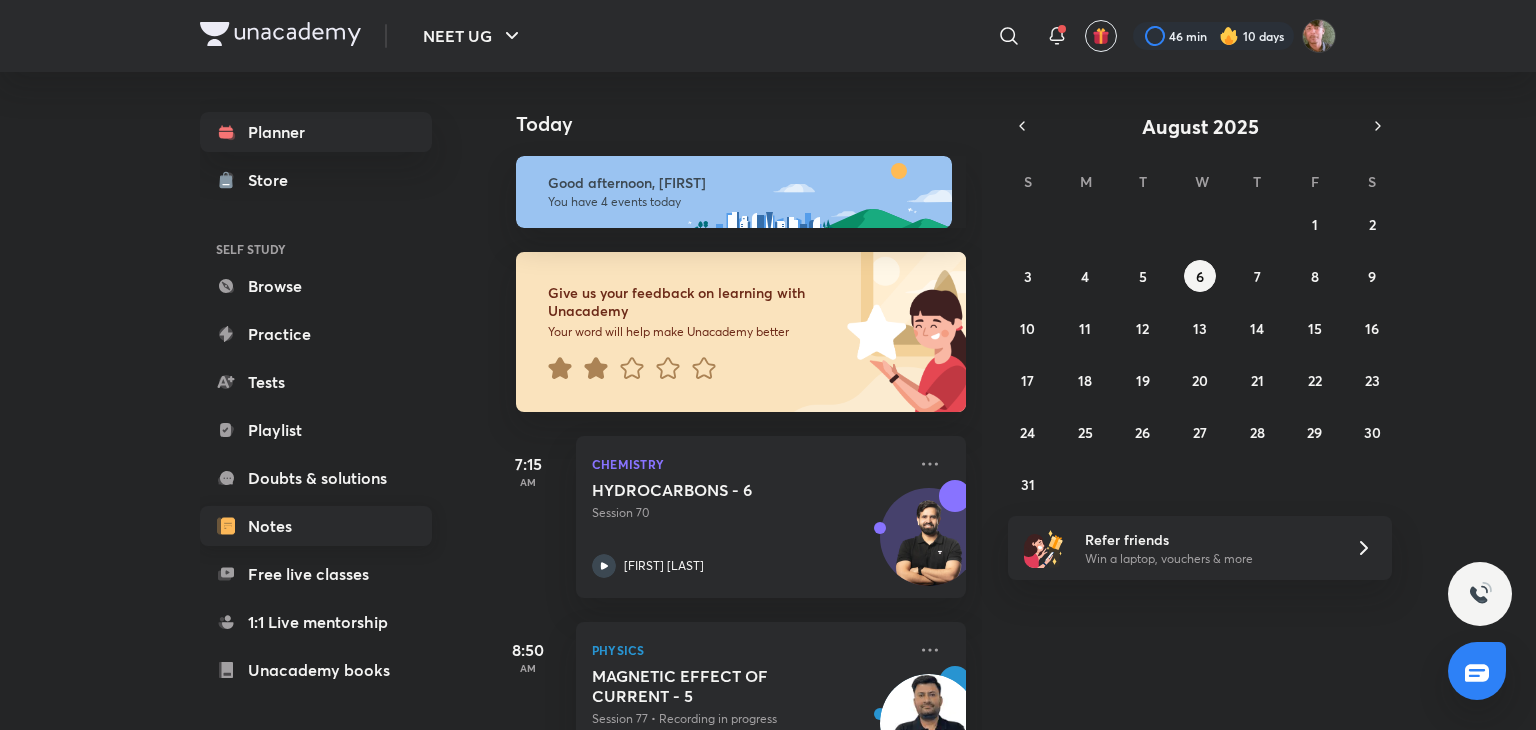 click on "Notes" at bounding box center [316, 526] 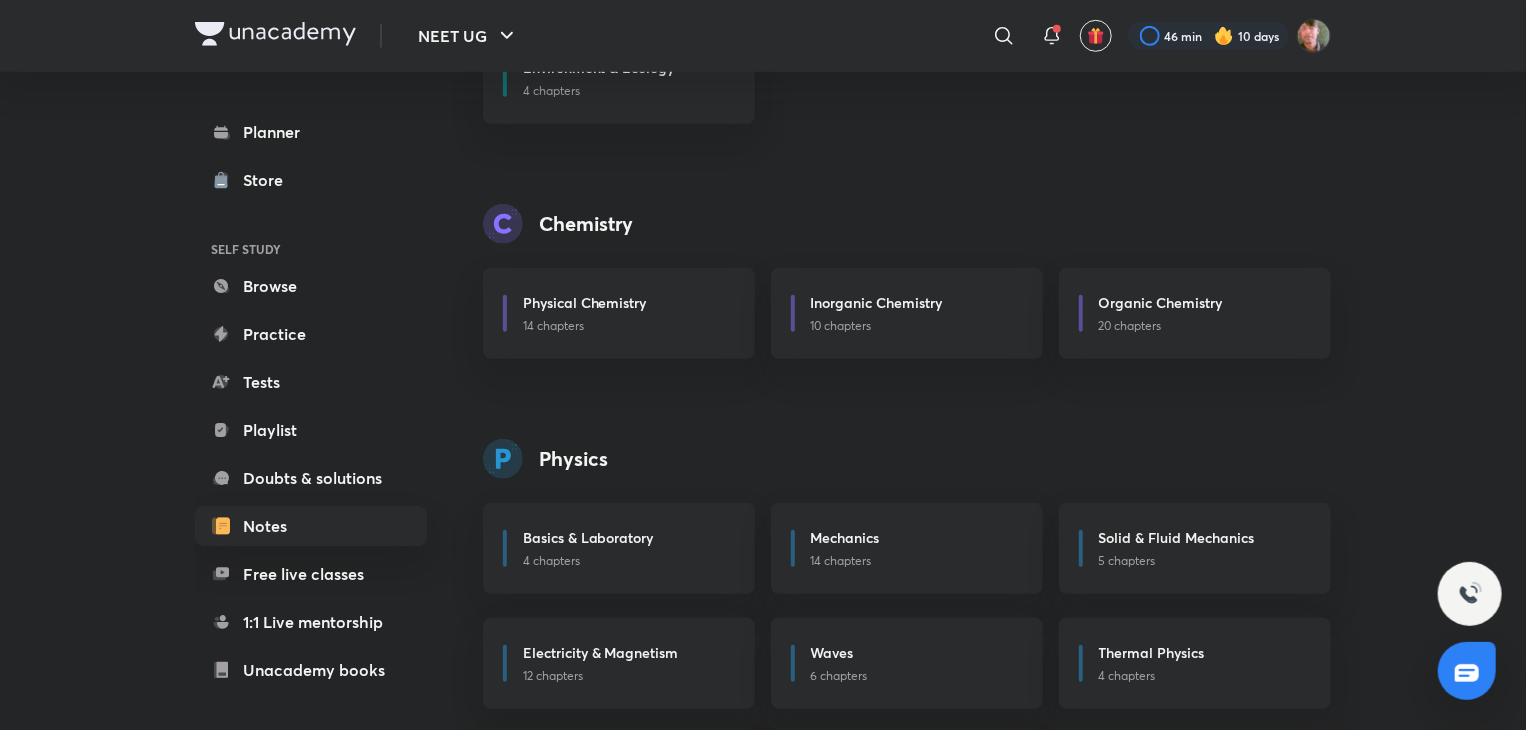 scroll, scrollTop: 688, scrollLeft: 0, axis: vertical 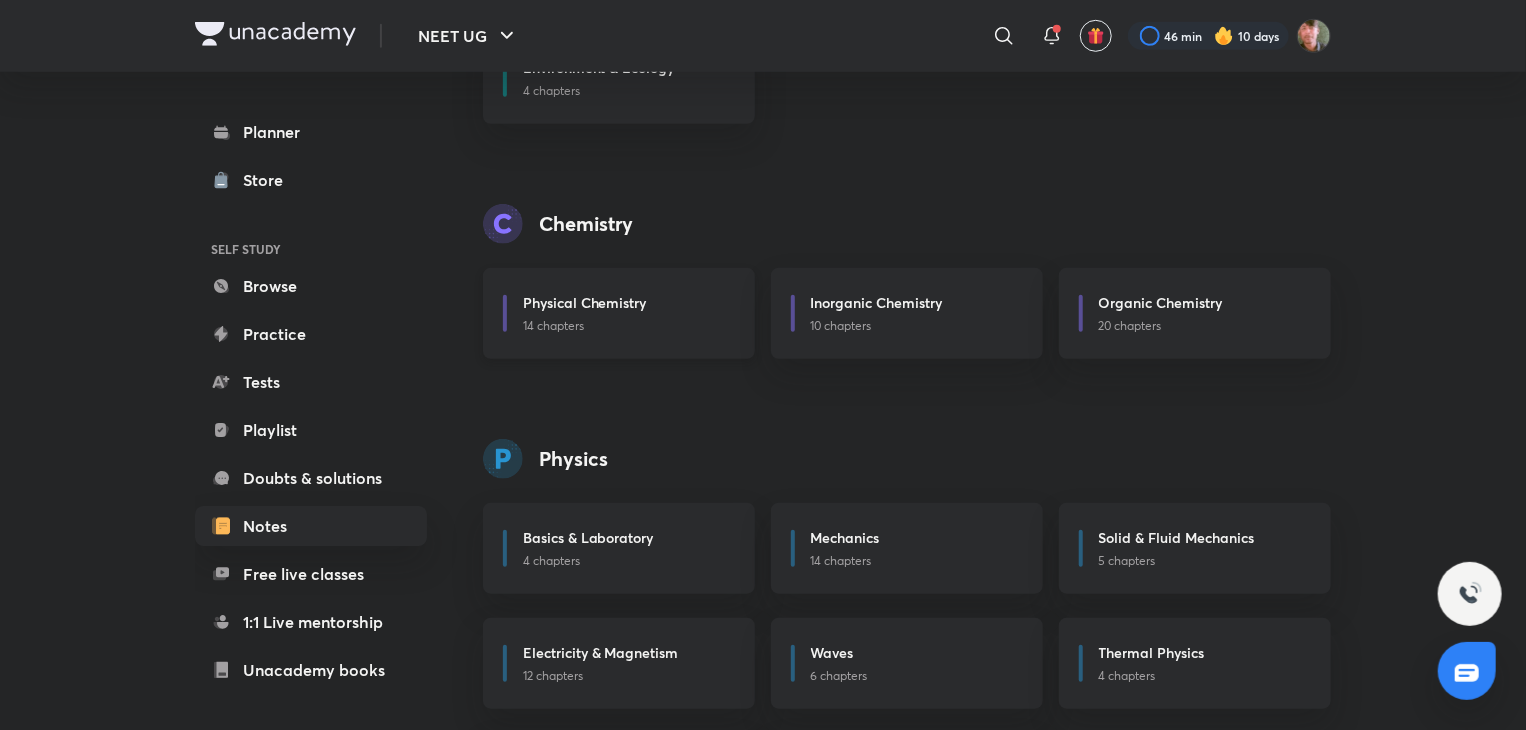 click on "Physical Chemistry" at bounding box center [627, 304] 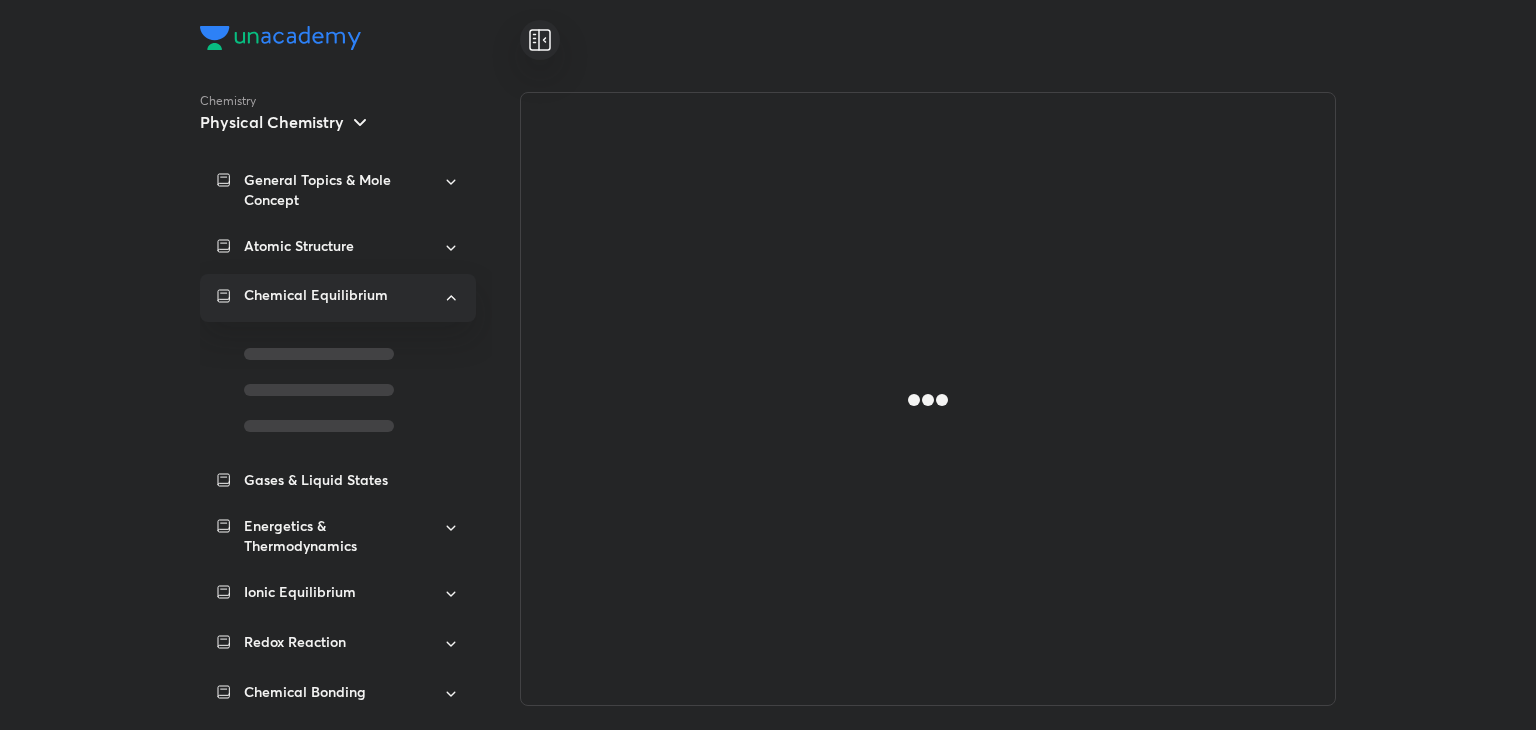 scroll, scrollTop: 0, scrollLeft: 0, axis: both 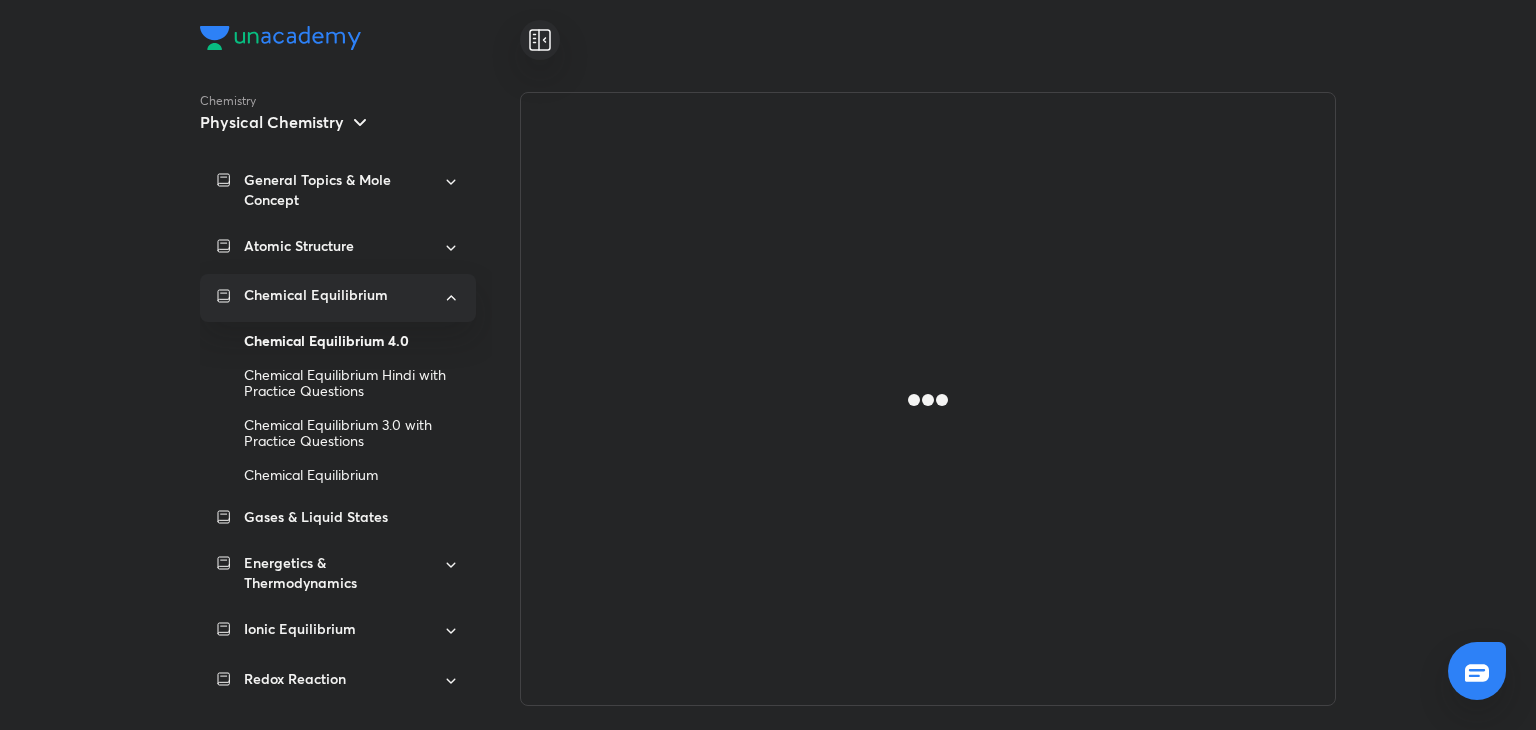 click on "Chemical Equilibrium 4.0" at bounding box center [352, 341] 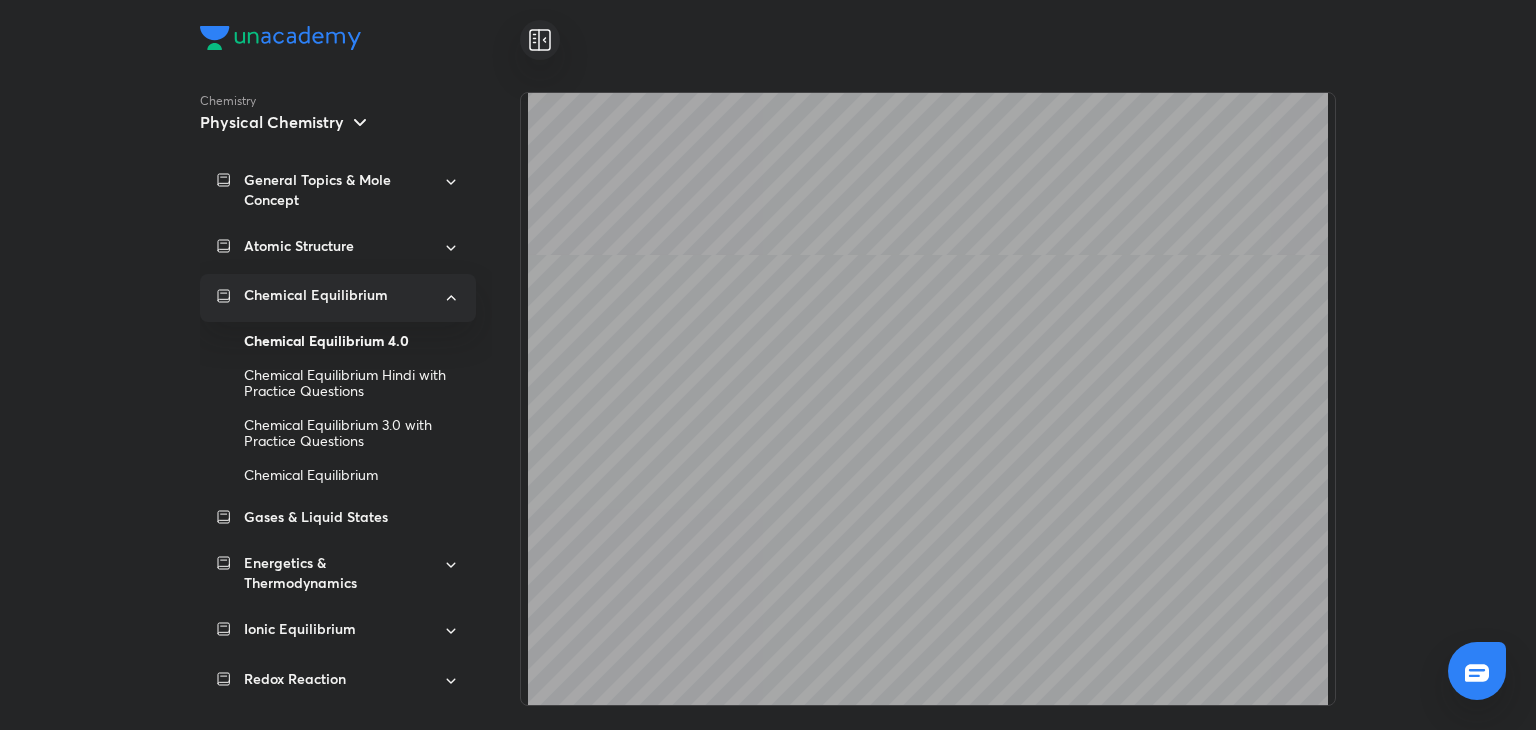 scroll, scrollTop: 7732, scrollLeft: 0, axis: vertical 